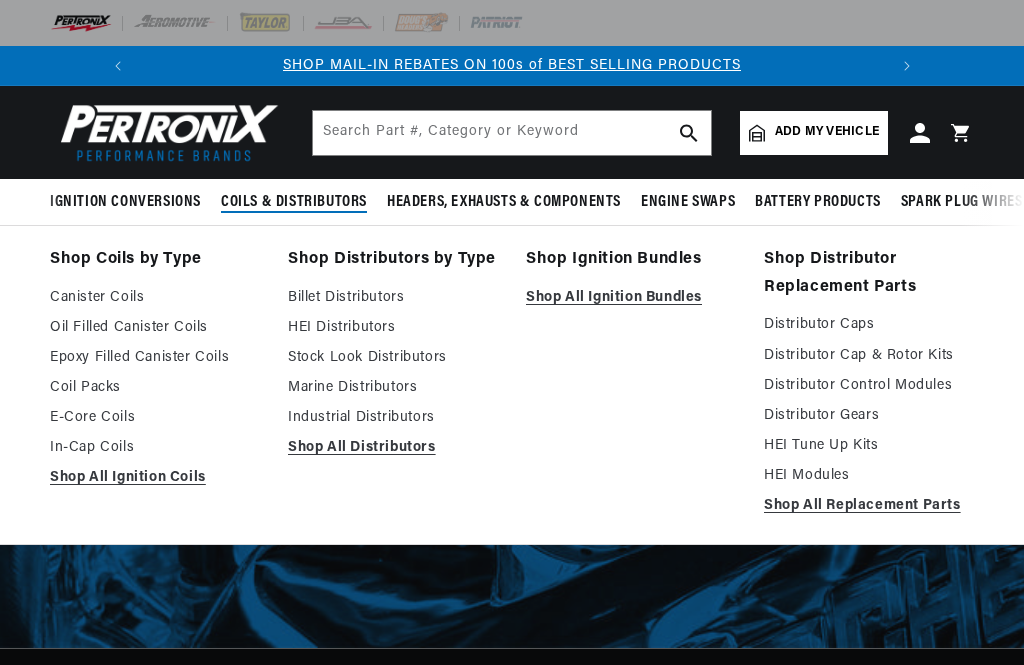 scroll, scrollTop: 24, scrollLeft: 0, axis: vertical 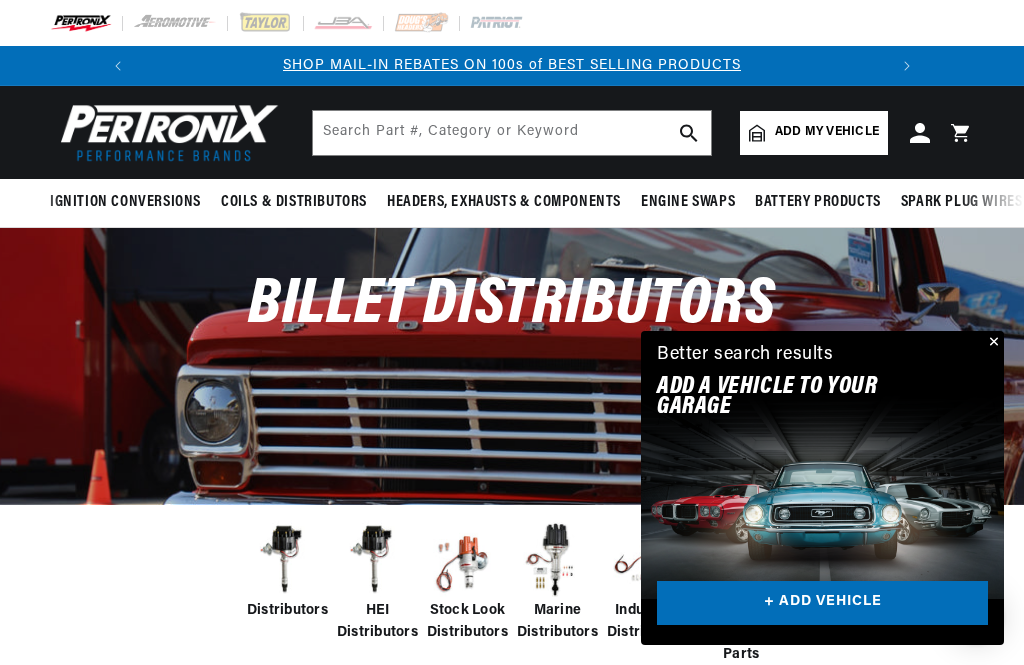 click at bounding box center [992, 343] 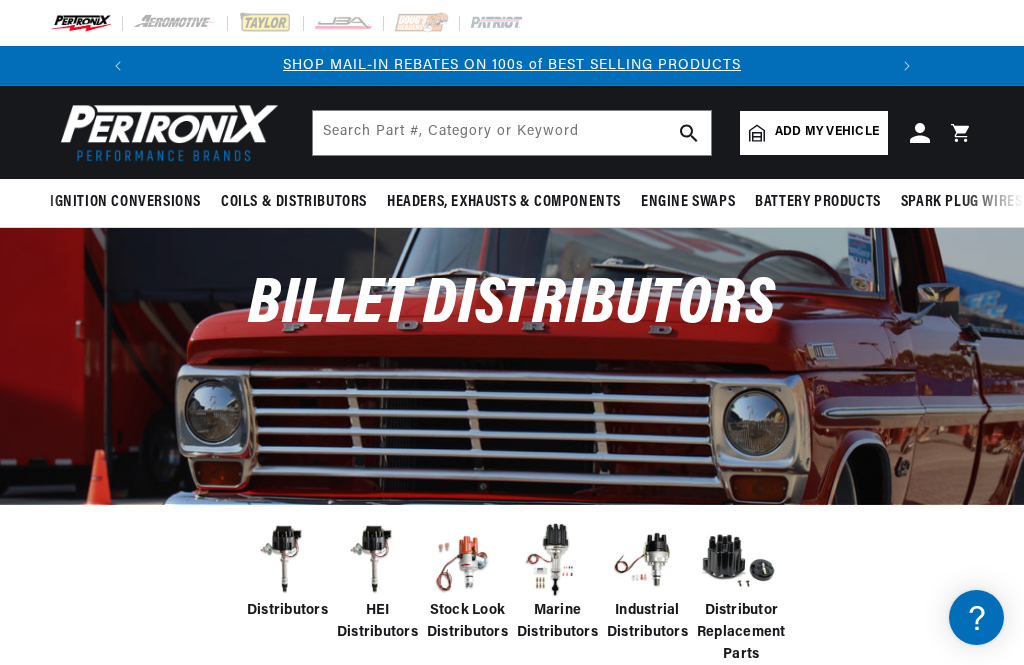 scroll, scrollTop: 0, scrollLeft: 747, axis: horizontal 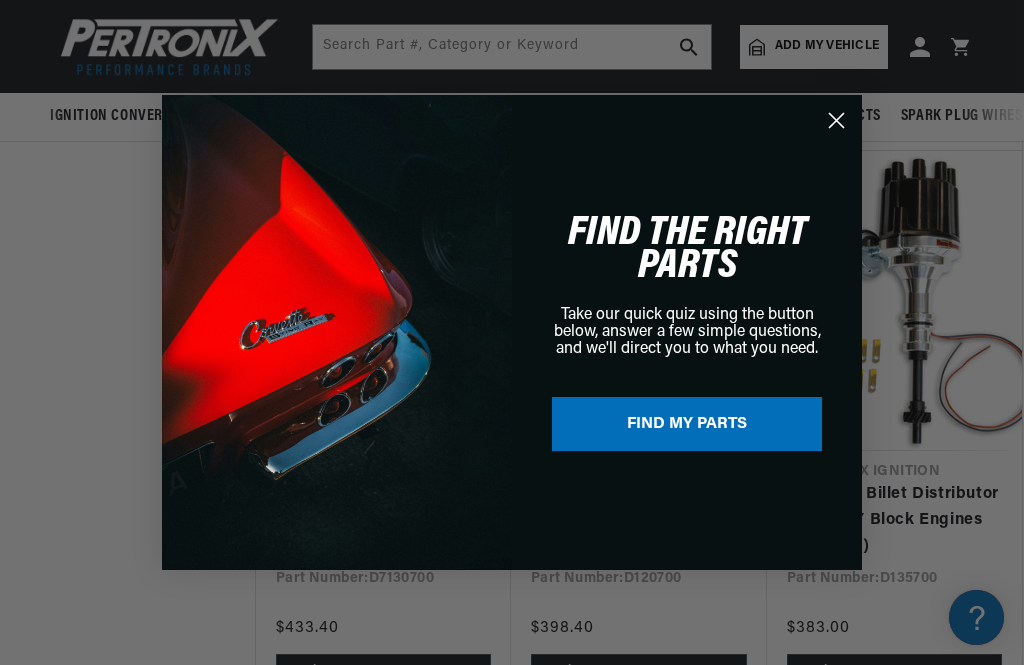 click 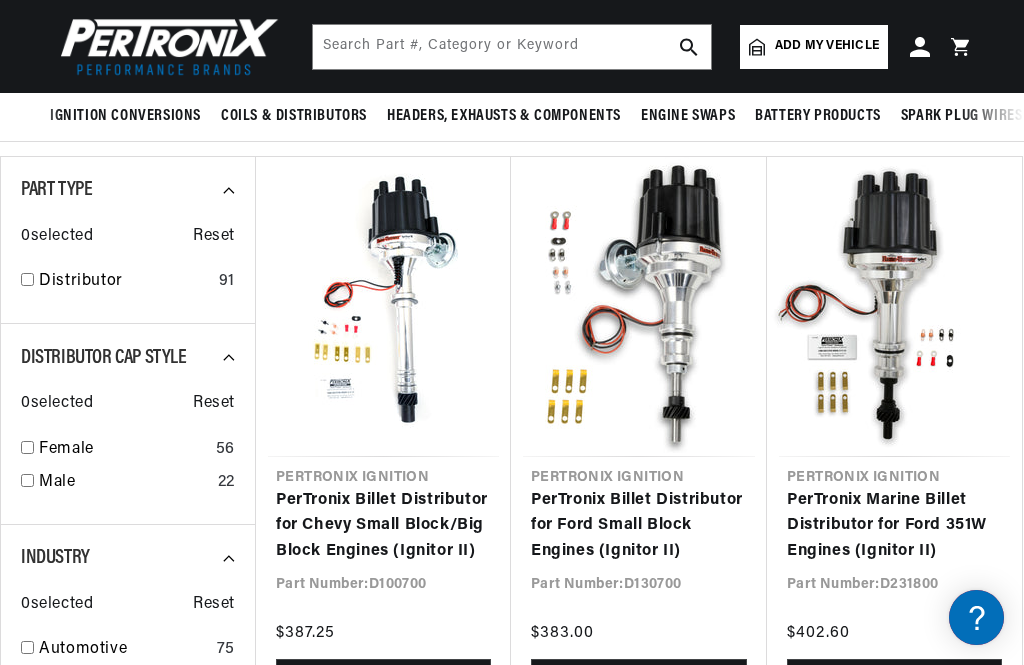 click on "PerTronix Billet Distributor for Chevy Small Block/Big Block Engines (Ignitor II)" at bounding box center [383, 526] 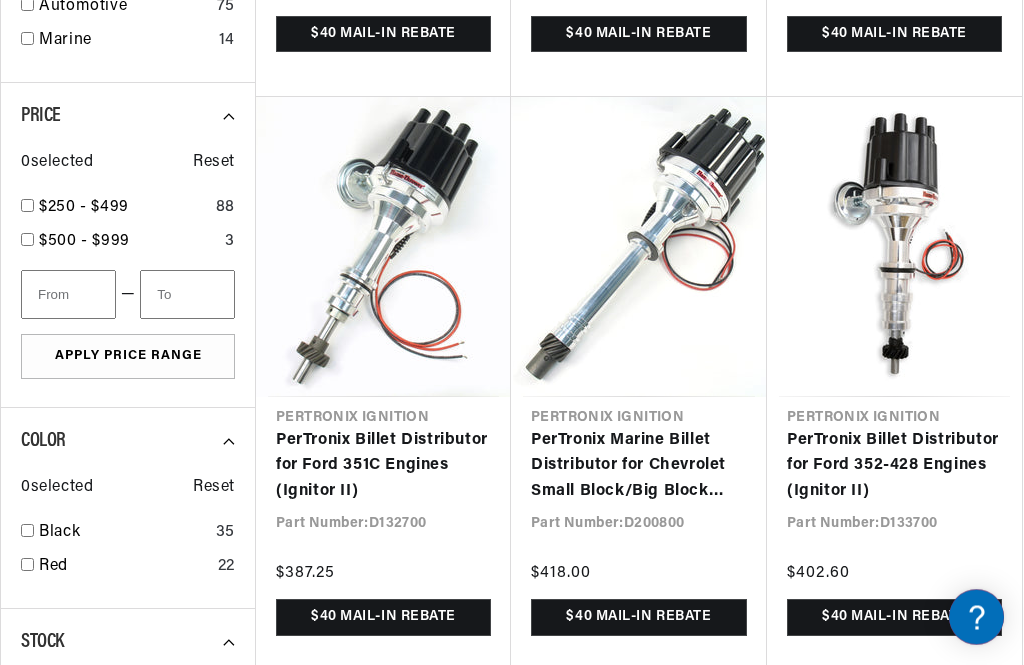 scroll, scrollTop: 1273, scrollLeft: 0, axis: vertical 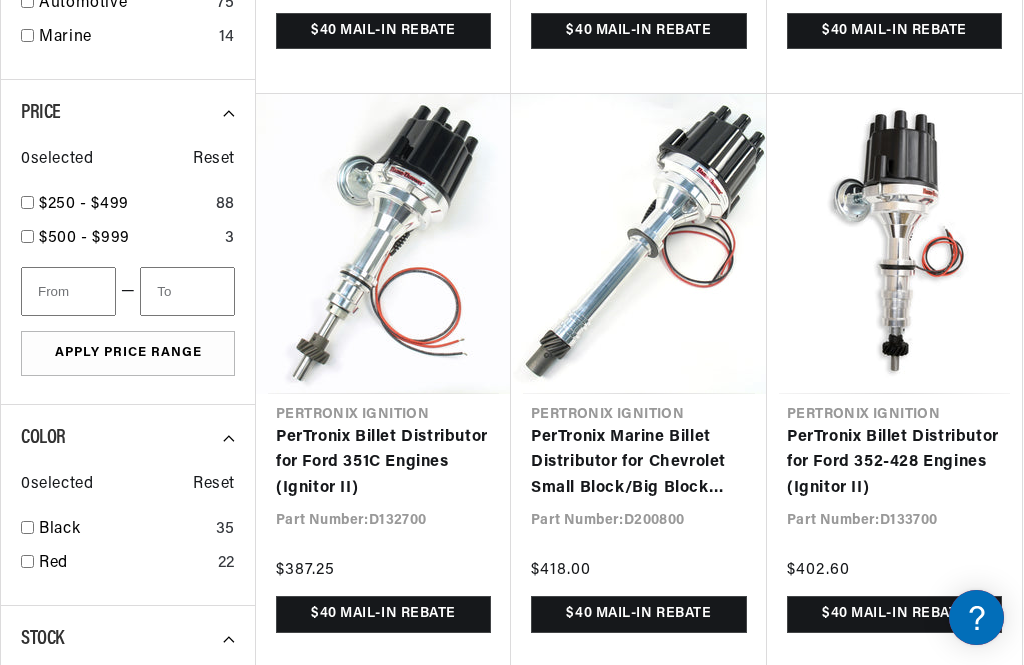 click on "PerTronix Marine Billet Distributor for Chevrolet Small Block/Big Block Engines (Ignitor II)" at bounding box center [639, 463] 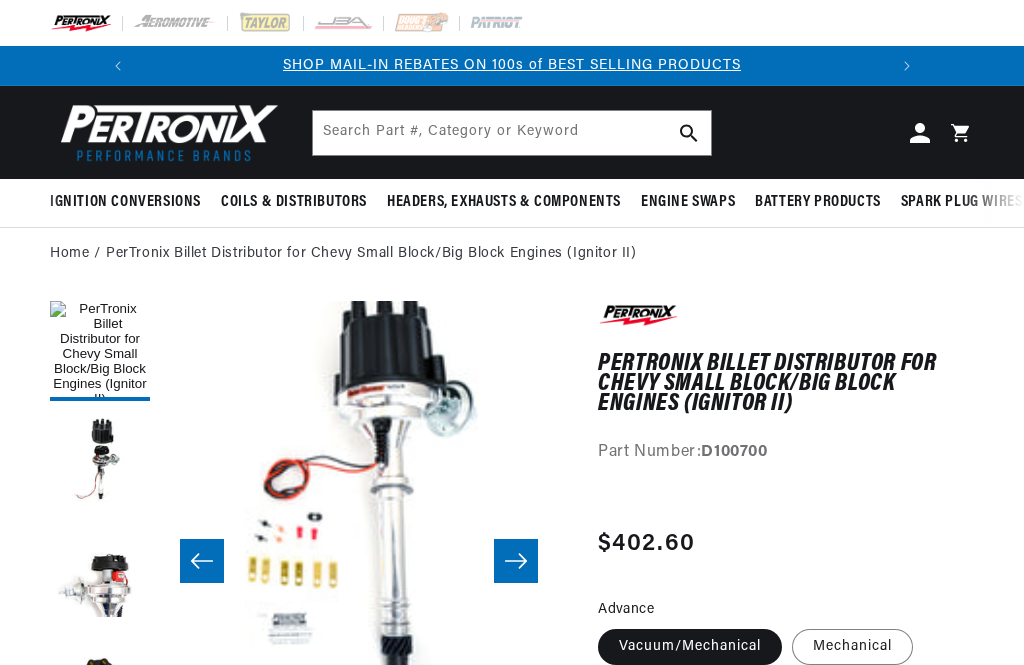 click on "Features & Benefits" at bounding box center (154, 891) 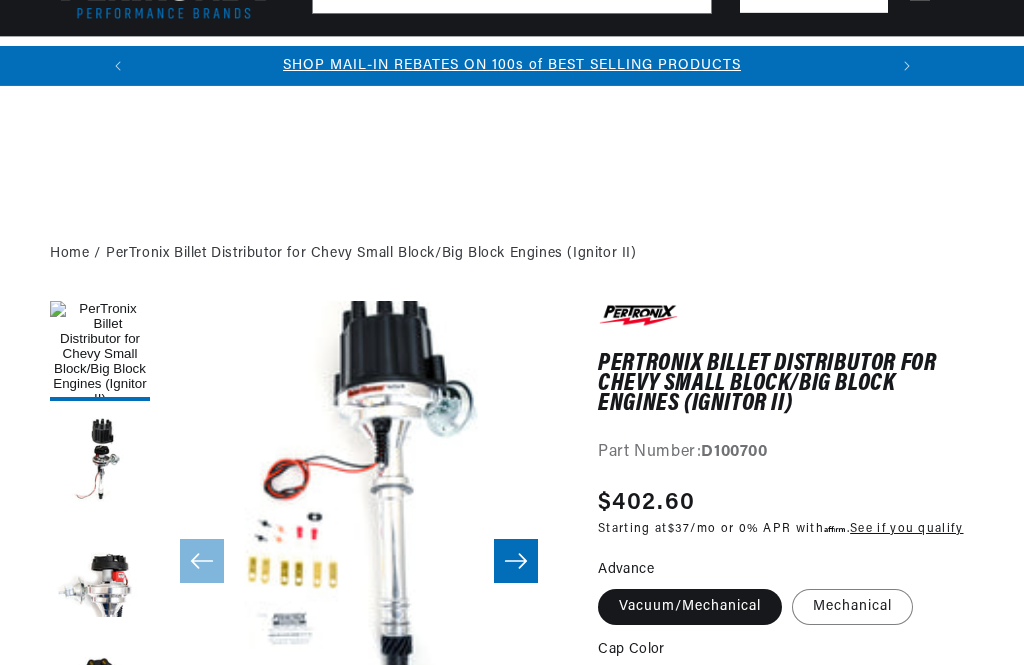 scroll, scrollTop: 726, scrollLeft: 0, axis: vertical 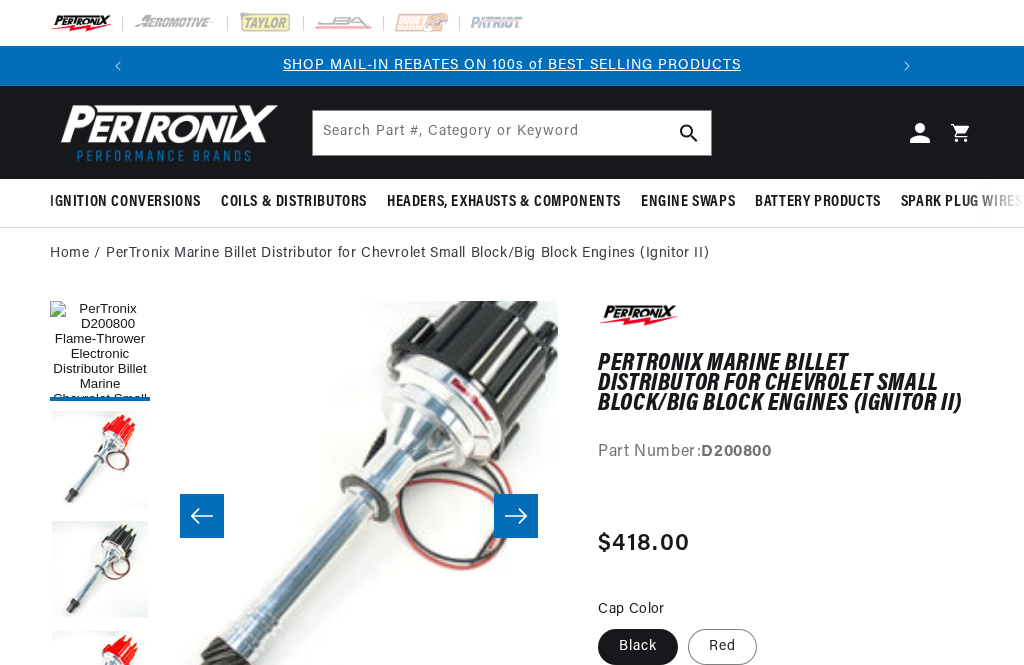 click on "Features & Benefits" at bounding box center [290, 801] 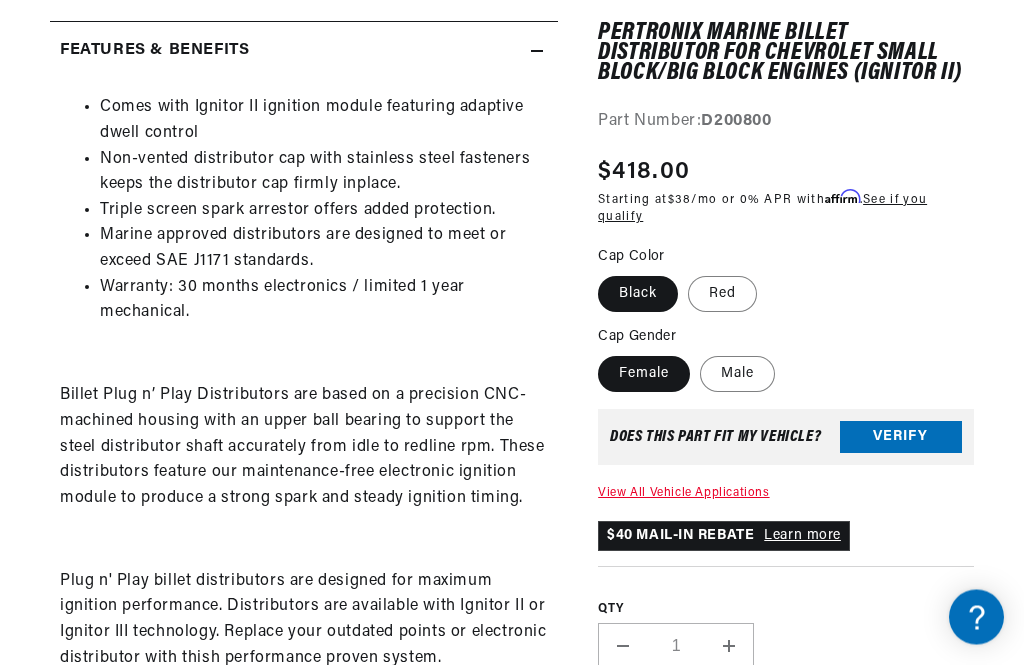 scroll, scrollTop: 832, scrollLeft: 0, axis: vertical 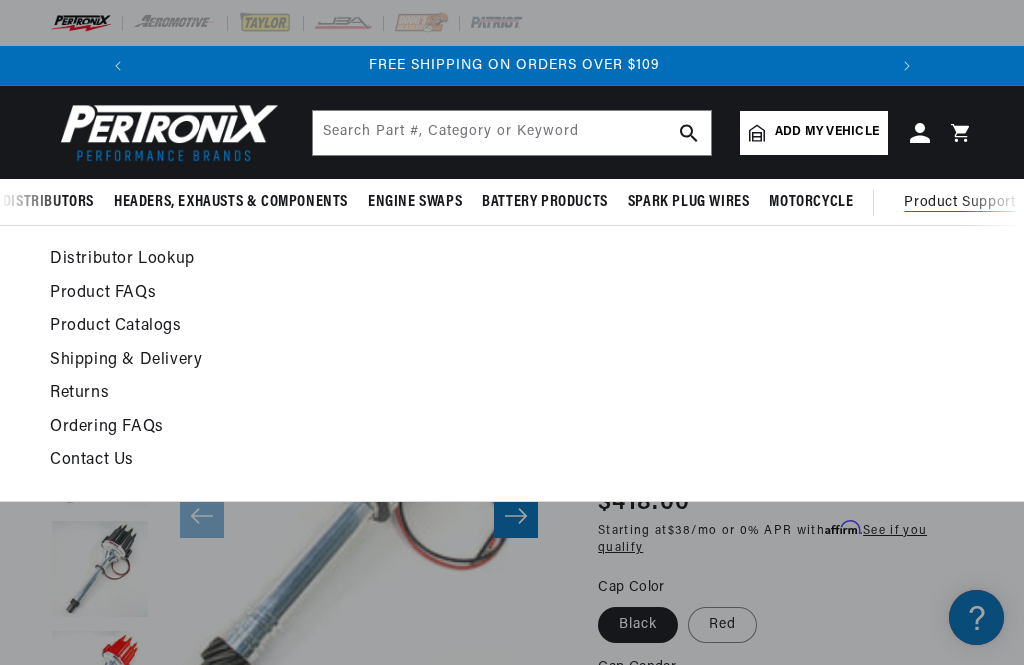 click on "Product FAQs" at bounding box center (382, 294) 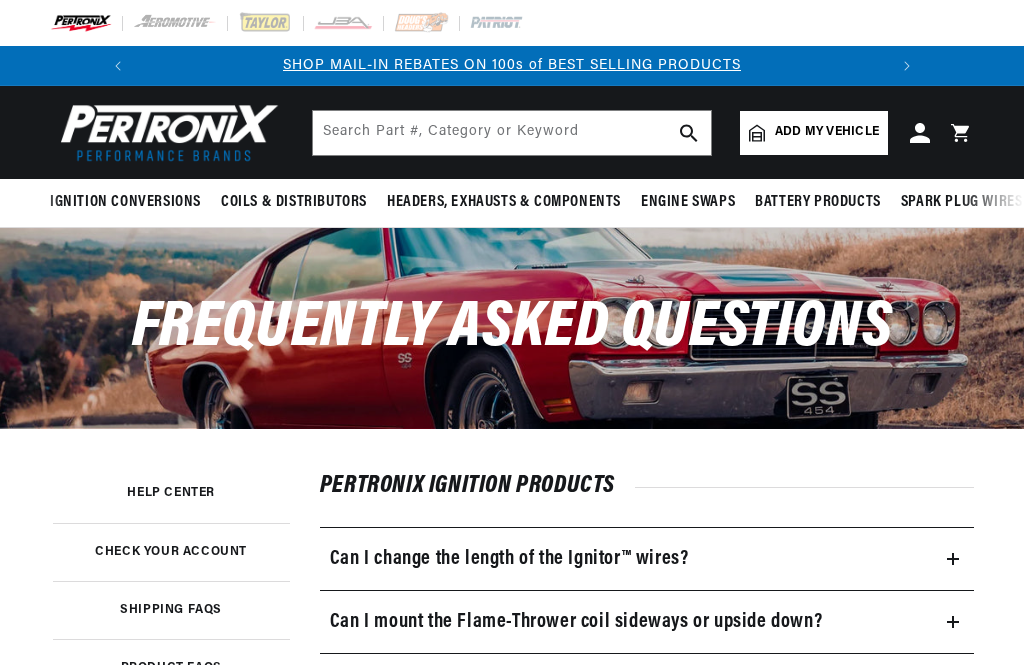 scroll, scrollTop: 340, scrollLeft: 0, axis: vertical 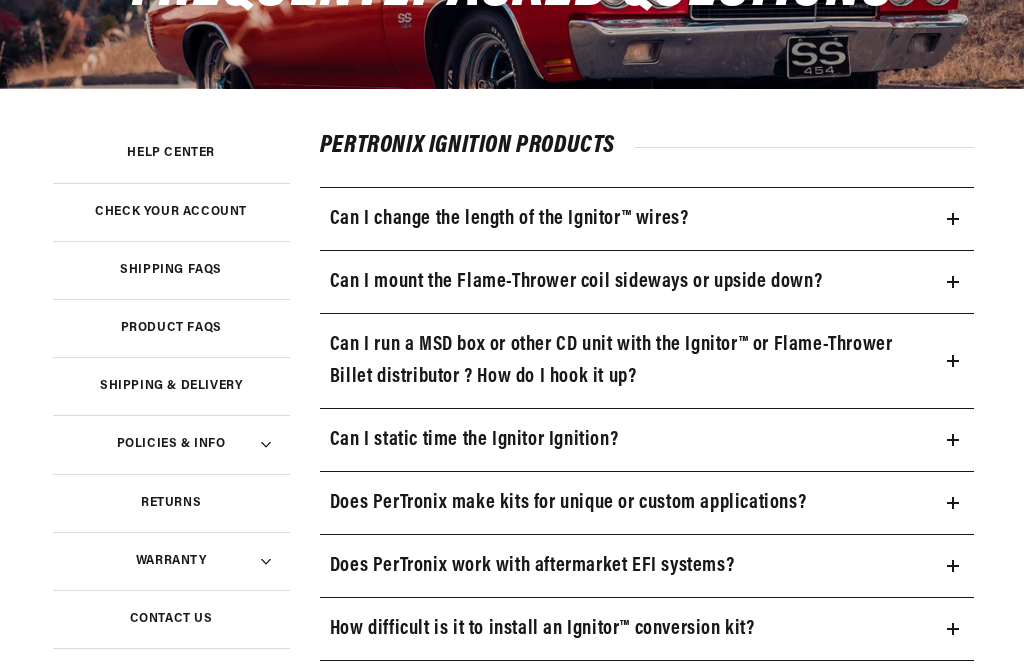 click on "Can I change the length of the Ignitor™ wires?" at bounding box center [509, 219] 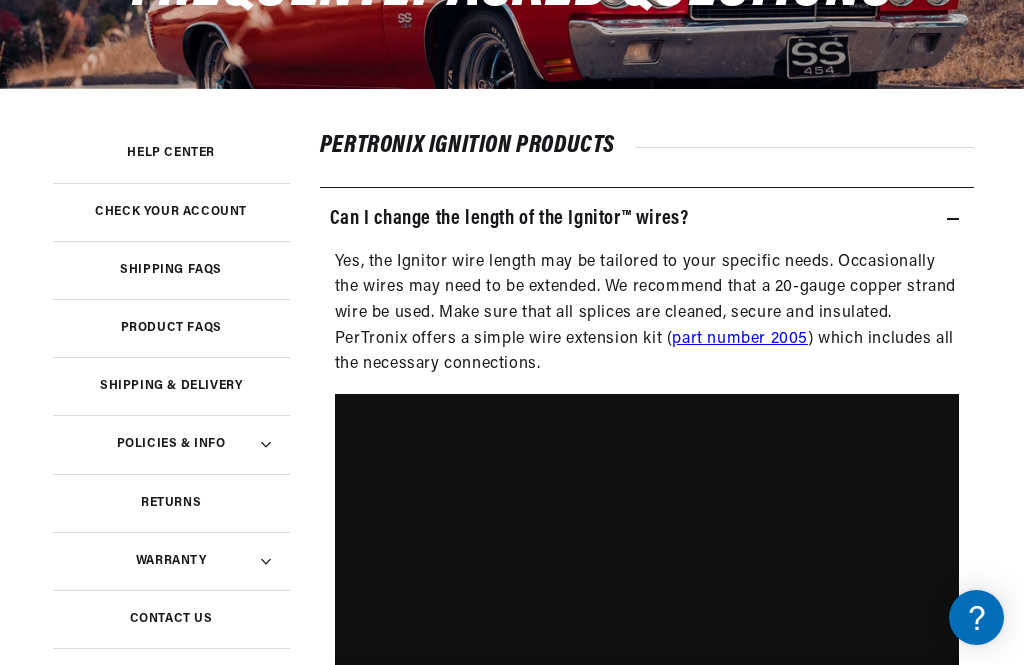 scroll, scrollTop: 340, scrollLeft: 0, axis: vertical 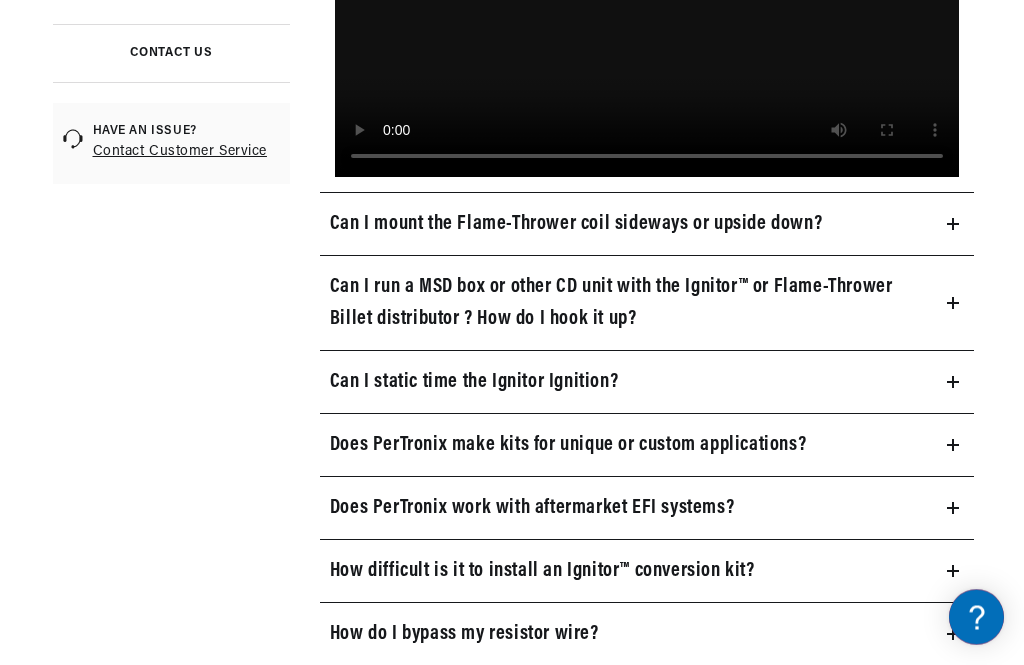 click on "Can I run a MSD box or other CD unit with the Ignitor™ or Flame-Thrower Billet distributor ? How do I hook it up?" at bounding box center [627, 304] 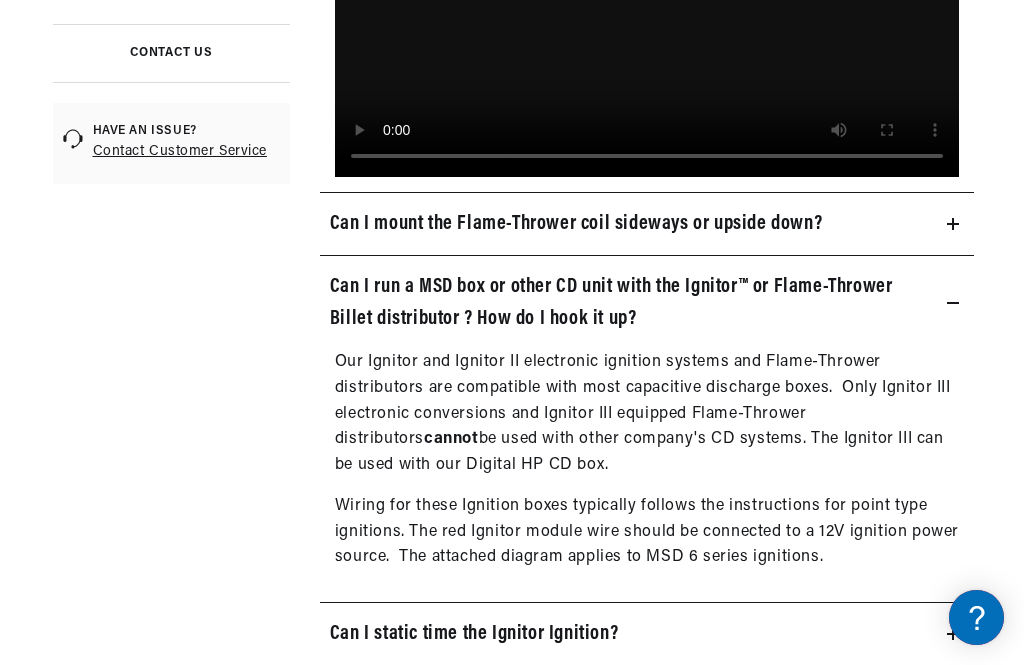 scroll, scrollTop: 0, scrollLeft: 747, axis: horizontal 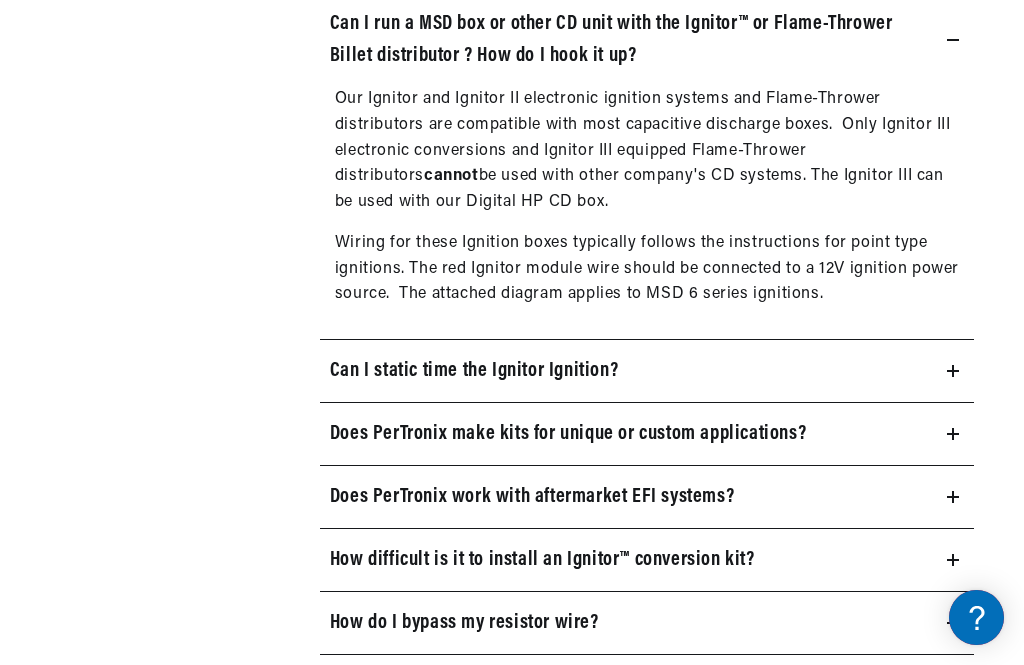 click on "Can I static time the Ignitor Ignition?" at bounding box center (474, 371) 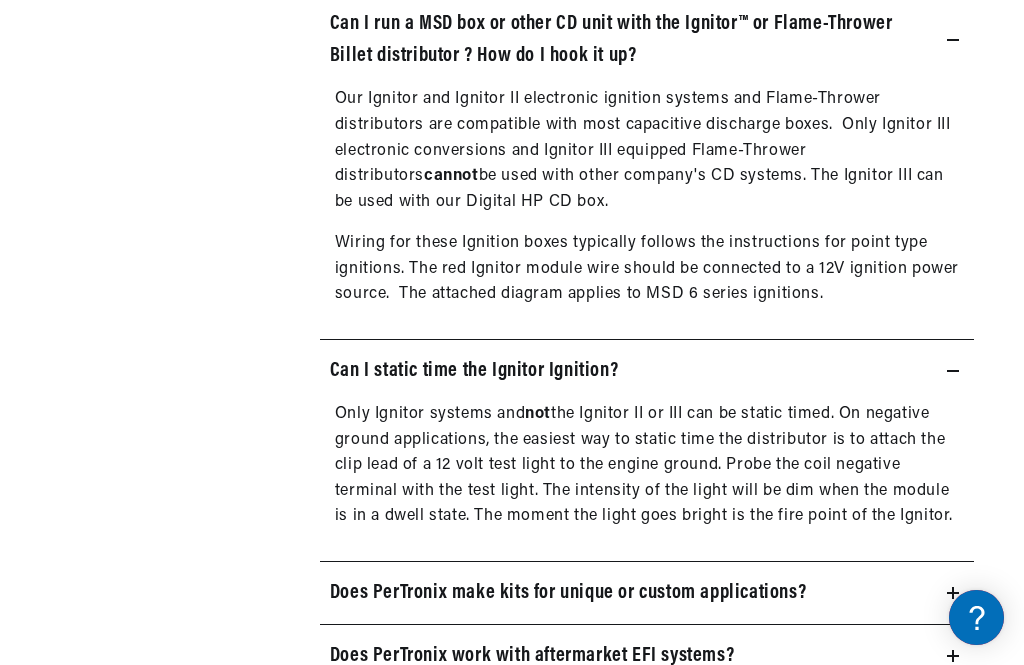 scroll, scrollTop: 0, scrollLeft: 747, axis: horizontal 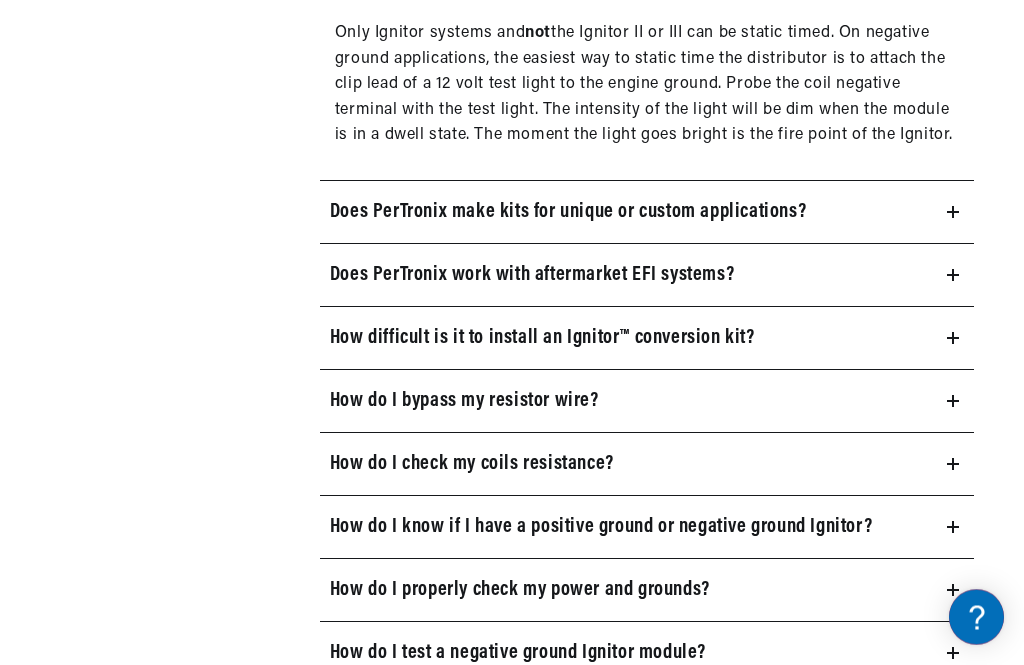 click on "How difficult is it to install an Ignitor™ conversion kit?" at bounding box center [647, 339] 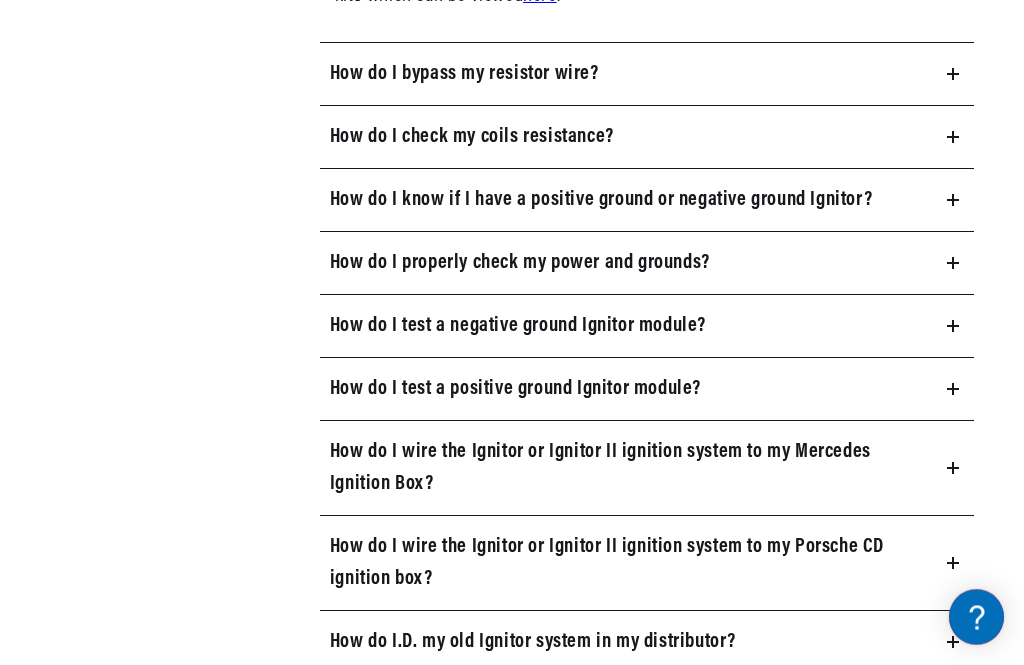 scroll, scrollTop: 2063, scrollLeft: 0, axis: vertical 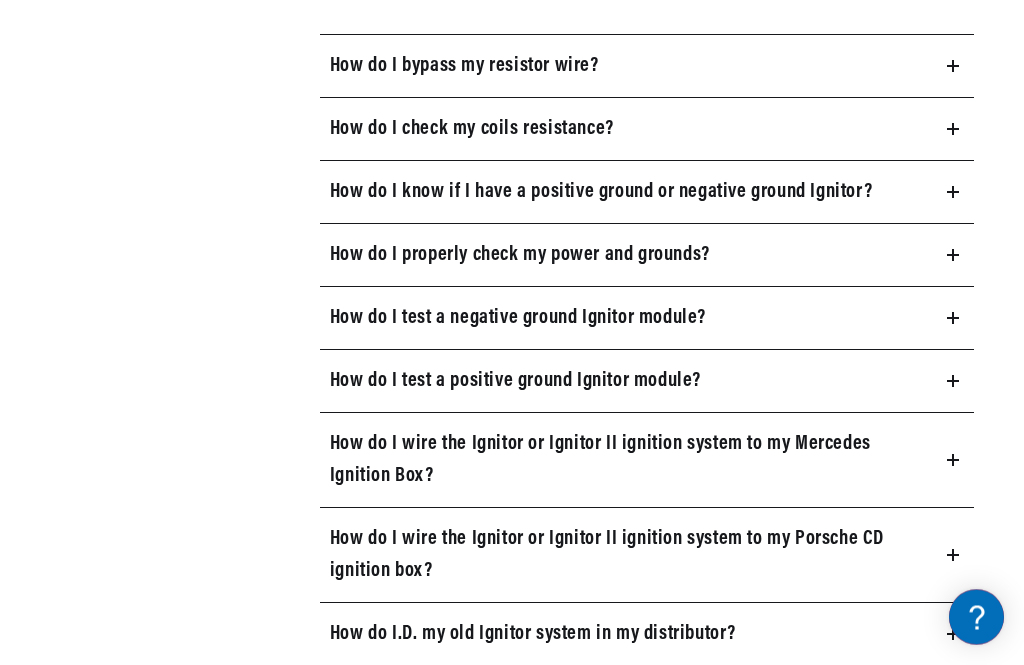 click on "How do I check my coils resistance?" at bounding box center [647, 130] 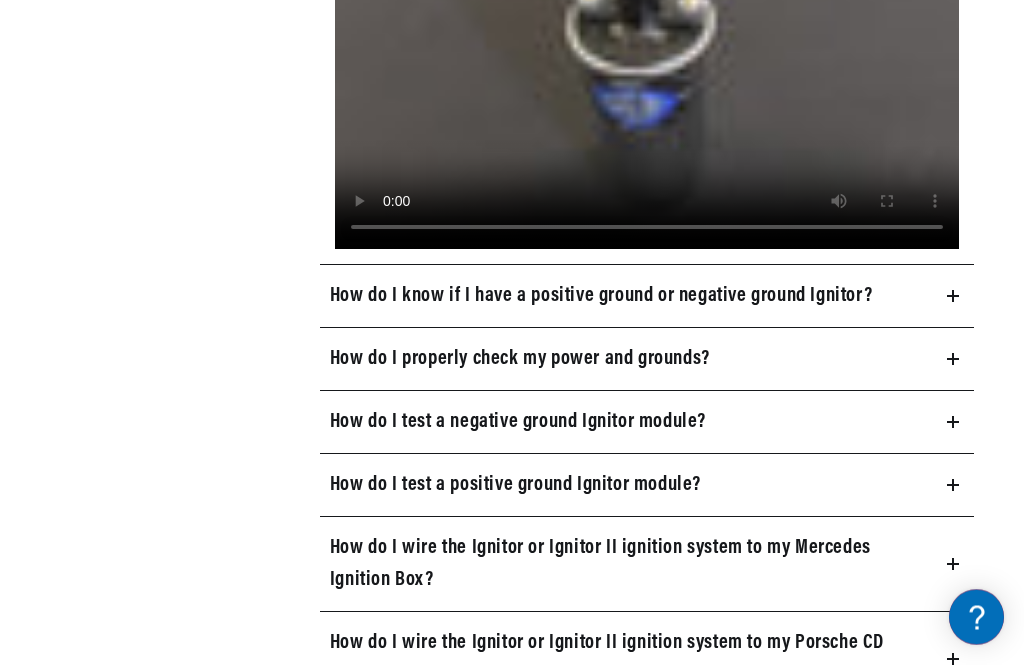 click on "How do I know if I have a positive ground or negative ground Ignitor?" at bounding box center [601, 297] 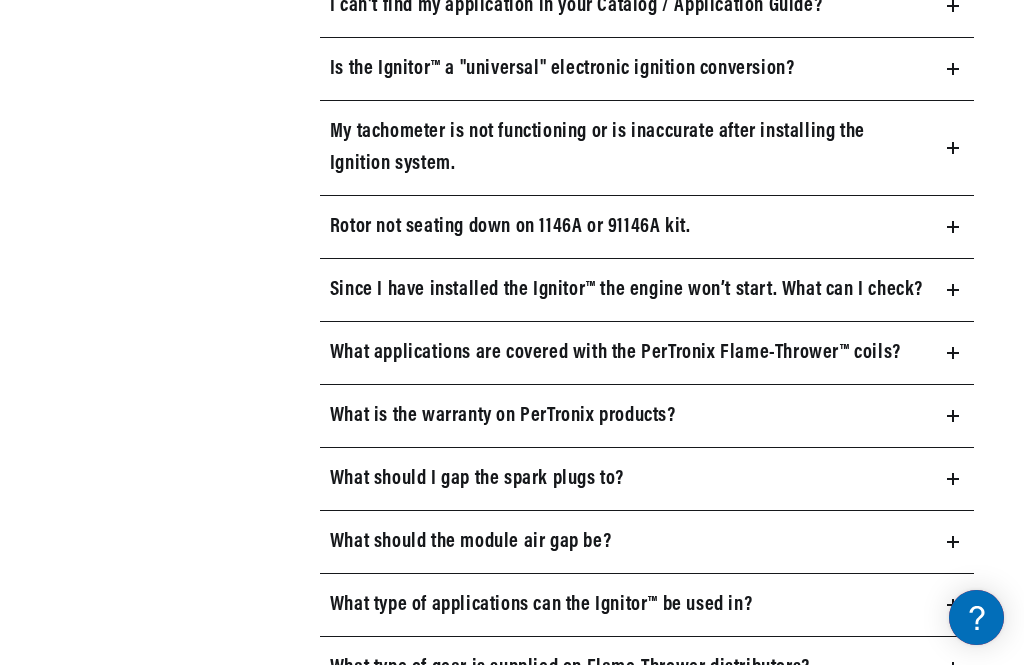 scroll, scrollTop: 3546, scrollLeft: 0, axis: vertical 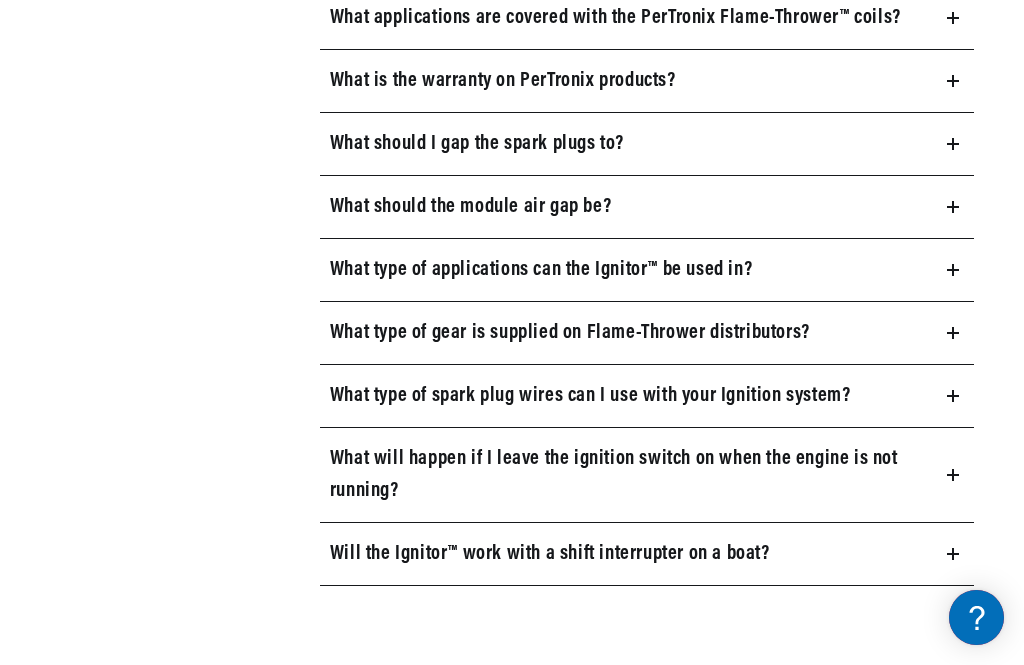 click on "What should I gap the spark plugs to?" at bounding box center [477, 144] 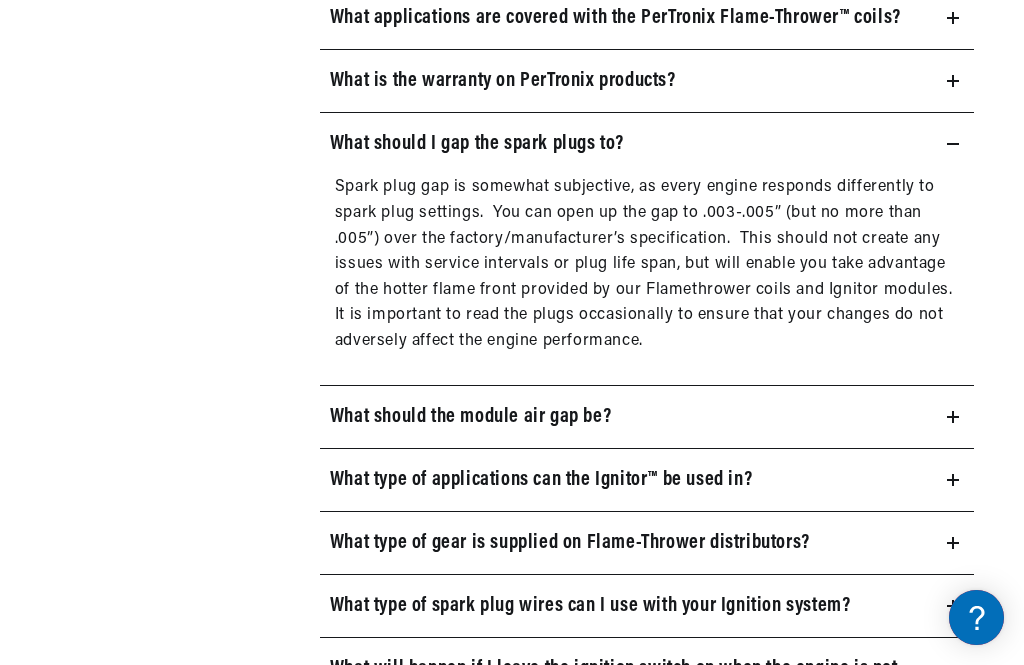 scroll, scrollTop: 0, scrollLeft: 0, axis: both 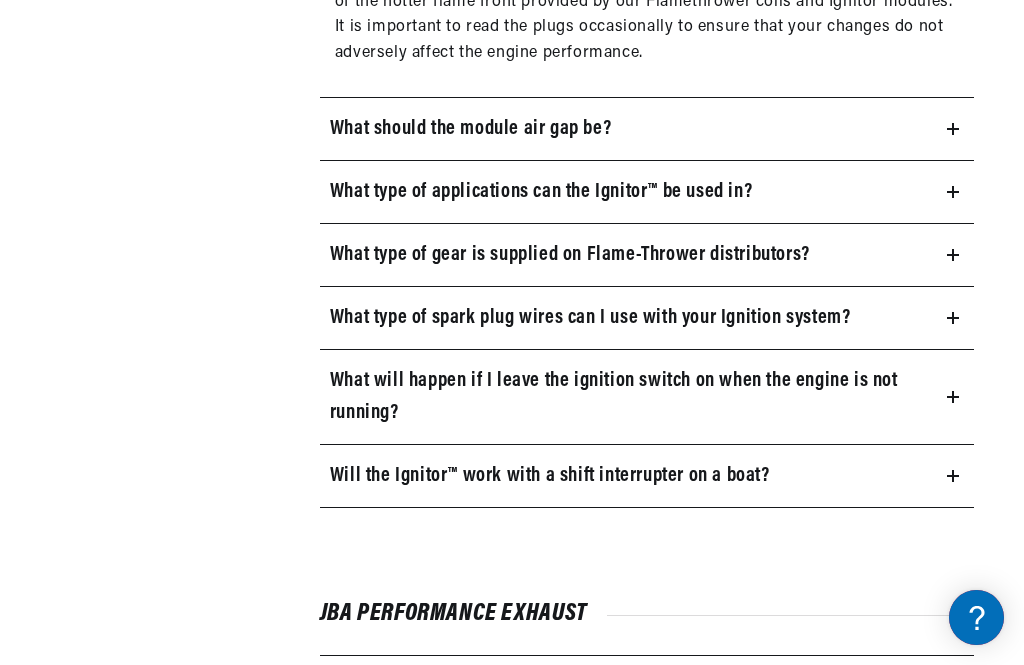 click on "What should the module air gap be?" at bounding box center (470, 129) 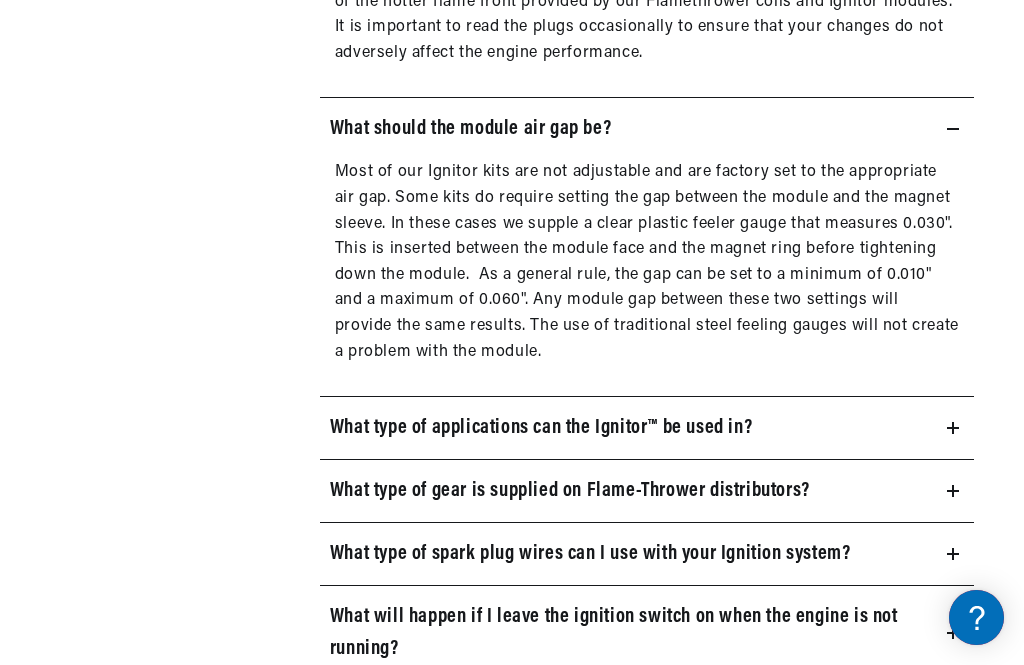 scroll, scrollTop: 0, scrollLeft: 3, axis: horizontal 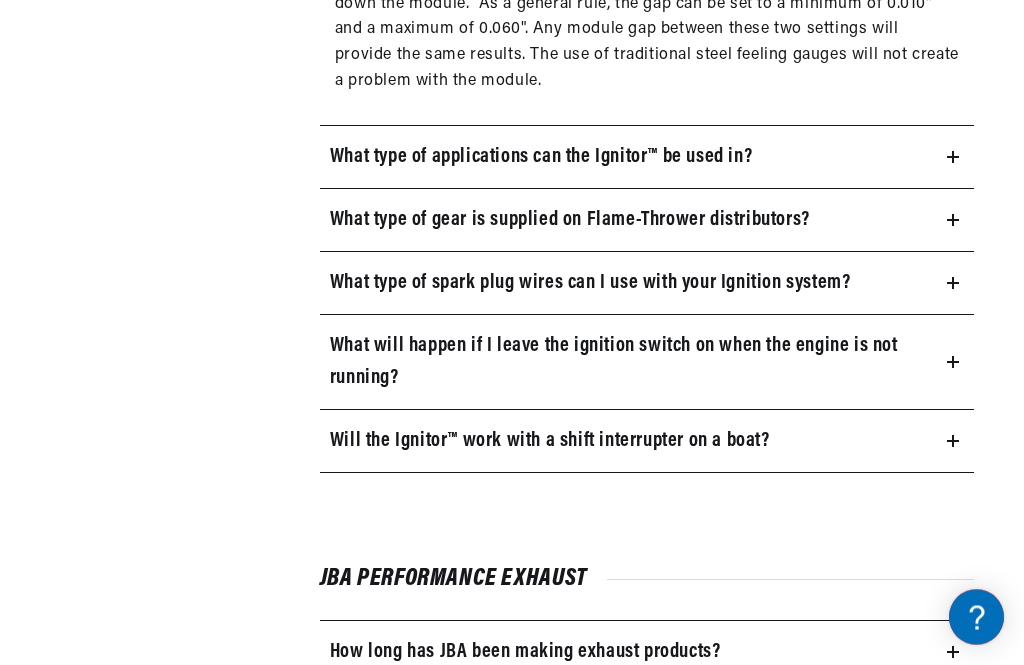 click on "What type of applications can the Ignitor™ be used in?" at bounding box center [541, 158] 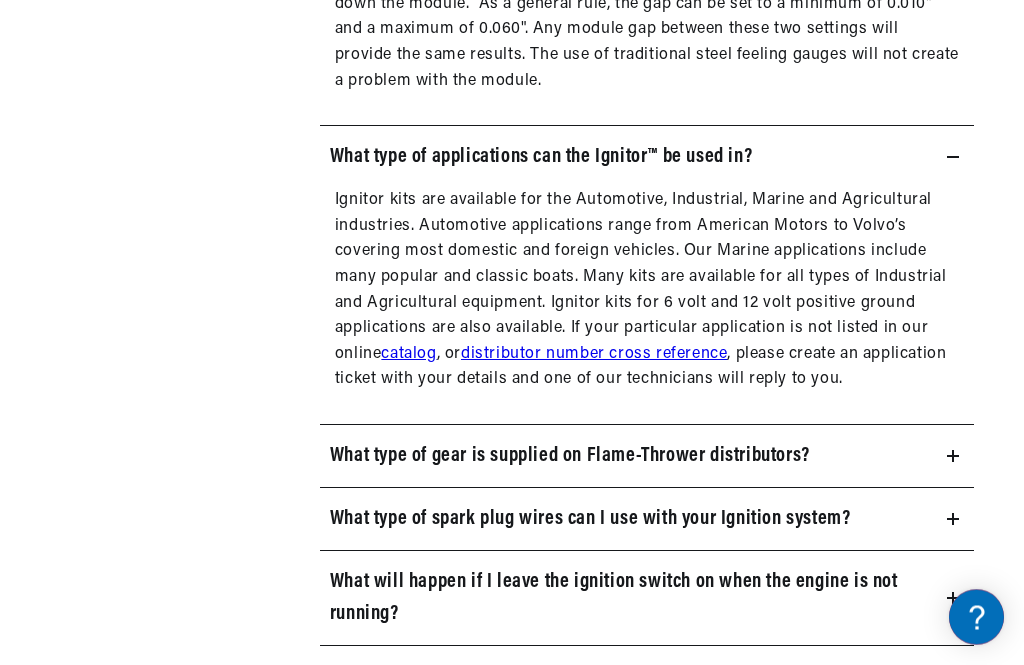 scroll, scrollTop: 4437, scrollLeft: 0, axis: vertical 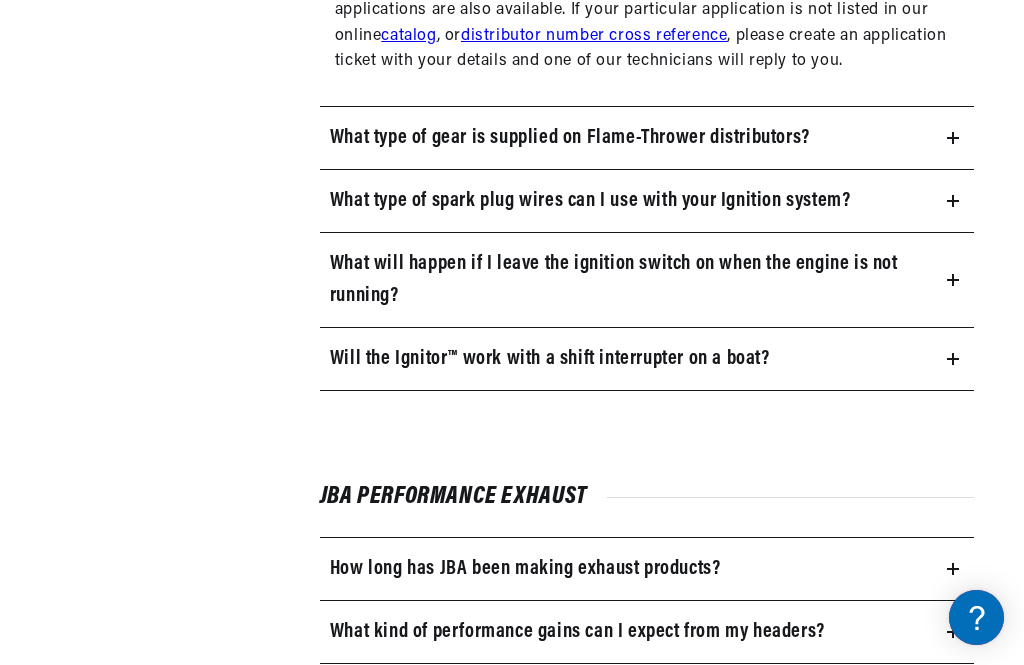 click on "What type of spark plug wires can I use with your Ignition system?" at bounding box center [590, 201] 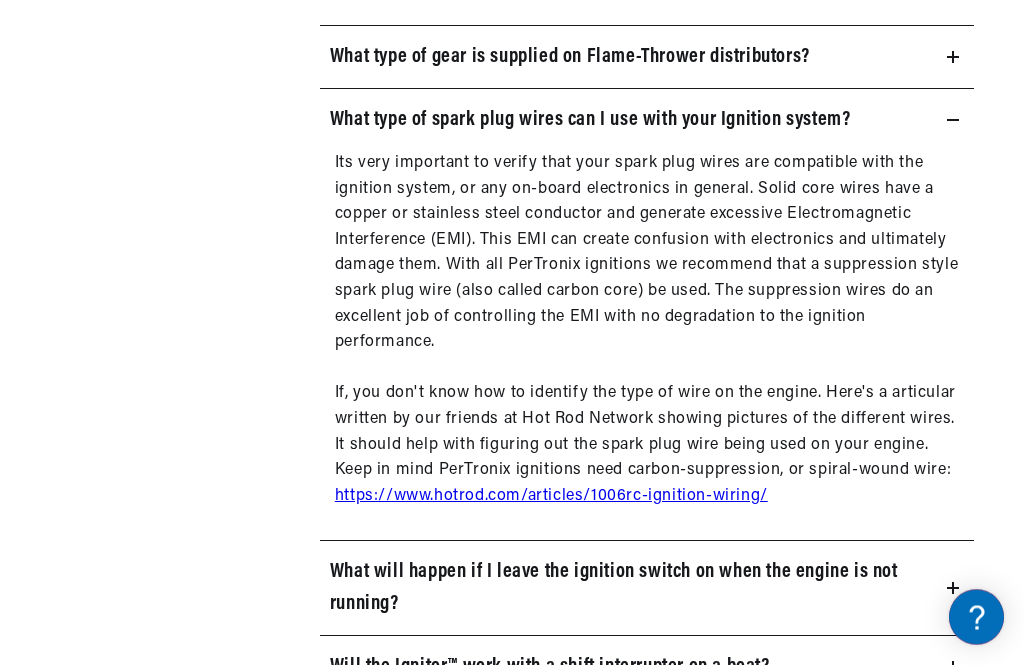 scroll, scrollTop: 4837, scrollLeft: 0, axis: vertical 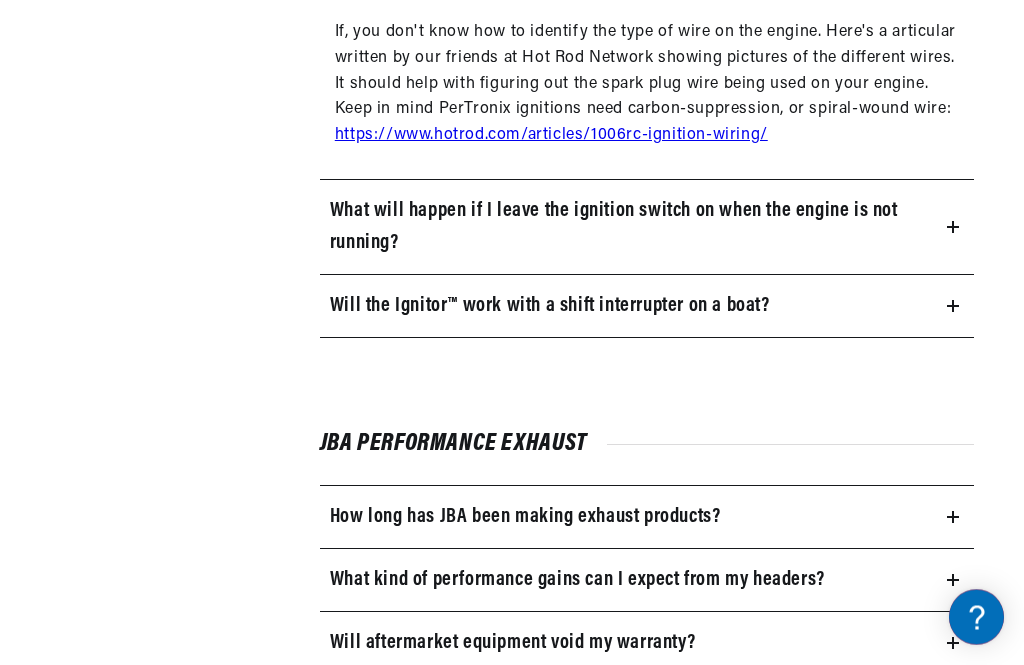 click on "What will happen if I leave the ignition switch on when the engine is not running?" at bounding box center (627, 228) 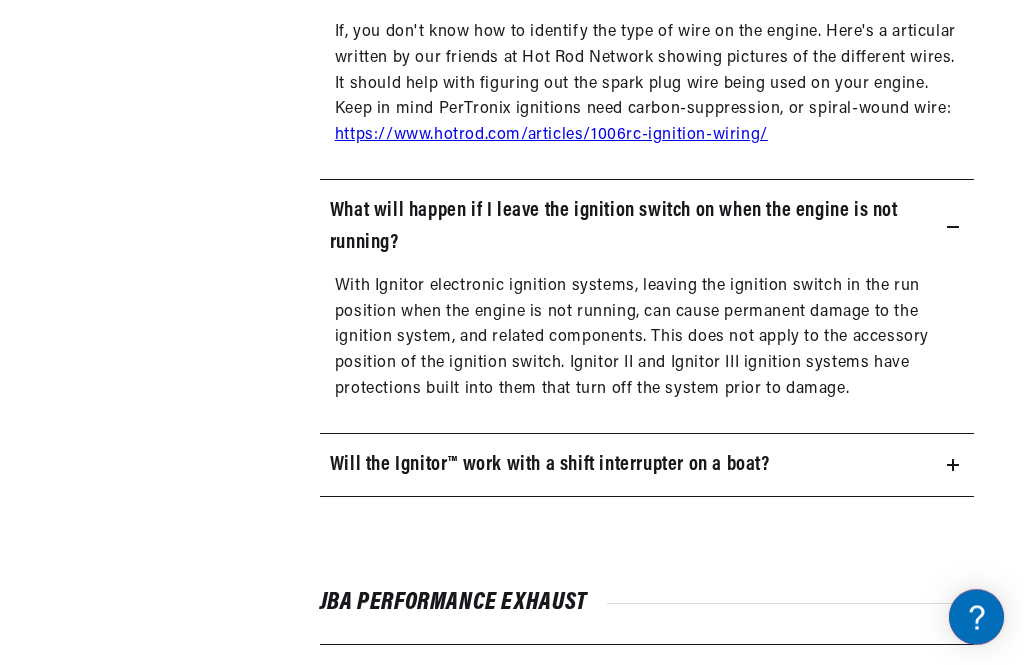 scroll, scrollTop: 5197, scrollLeft: 0, axis: vertical 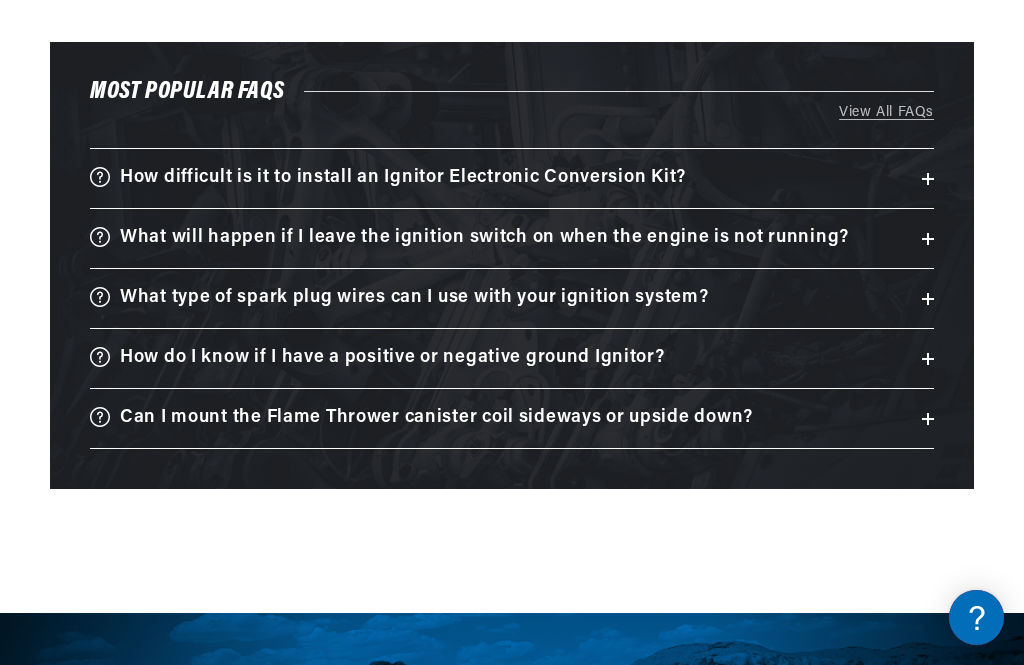 click on "Can I mount the Flame Thrower canister coil sideways or upside down?" at bounding box center (436, 418) 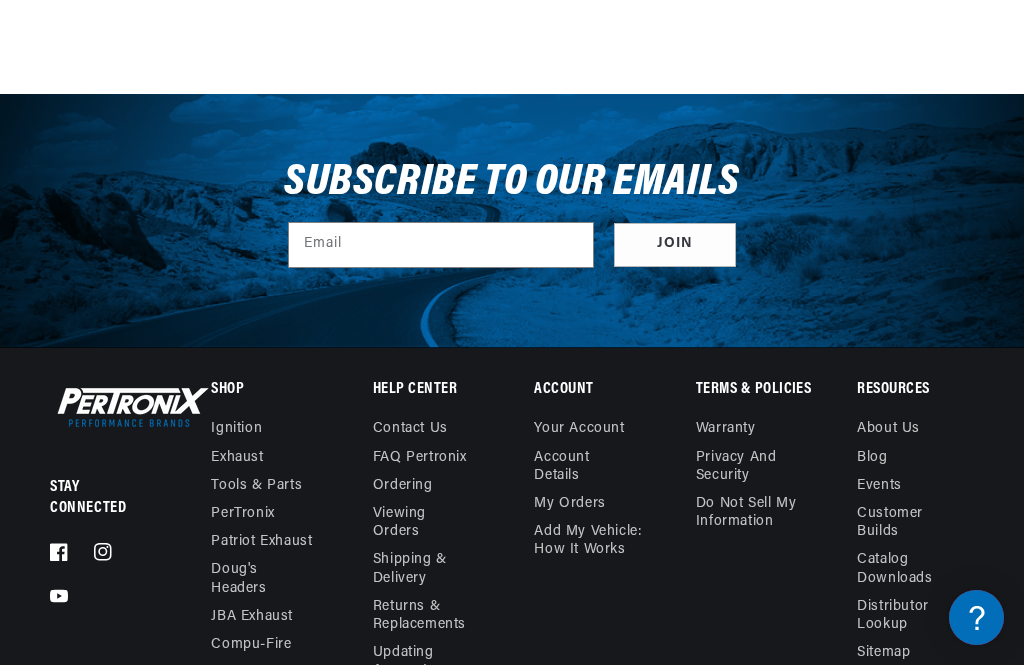 scroll, scrollTop: 7685, scrollLeft: 0, axis: vertical 